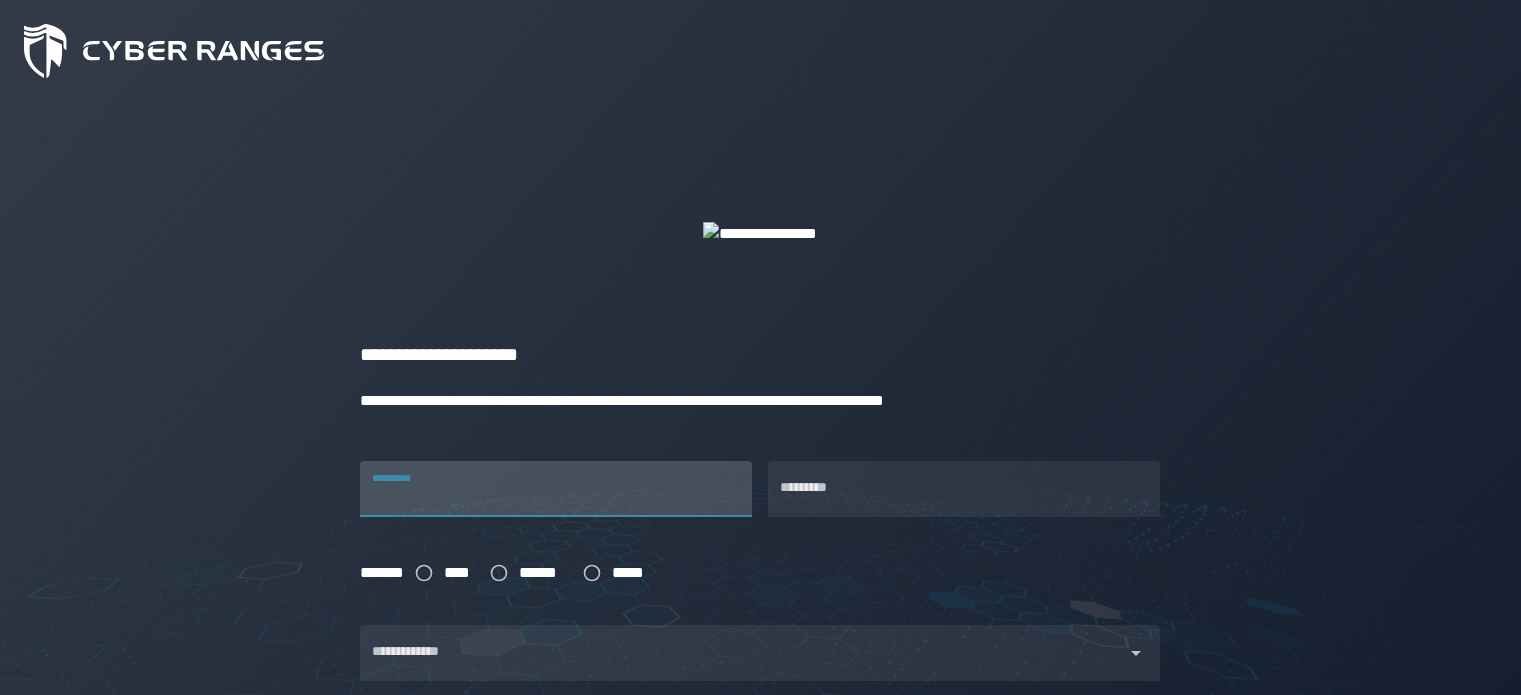 scroll, scrollTop: 108, scrollLeft: 0, axis: vertical 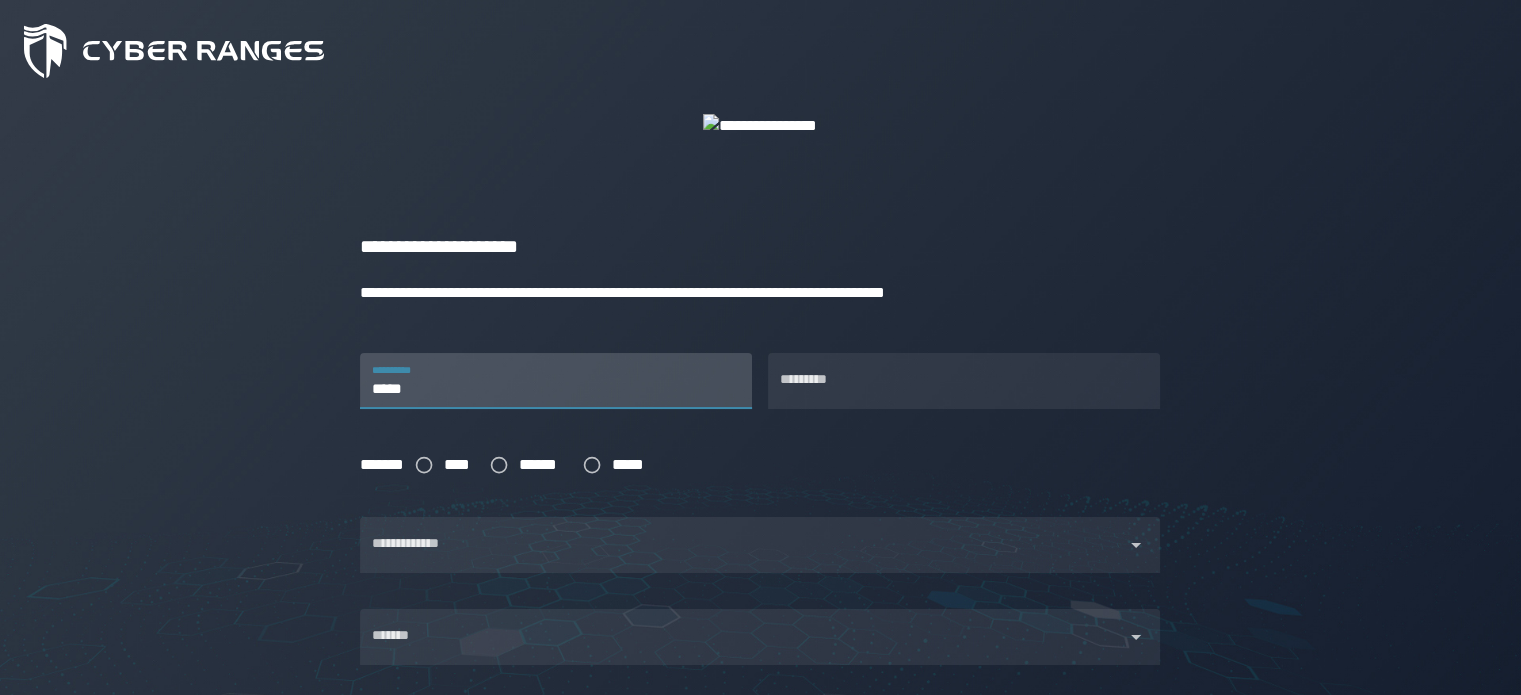 type on "*****" 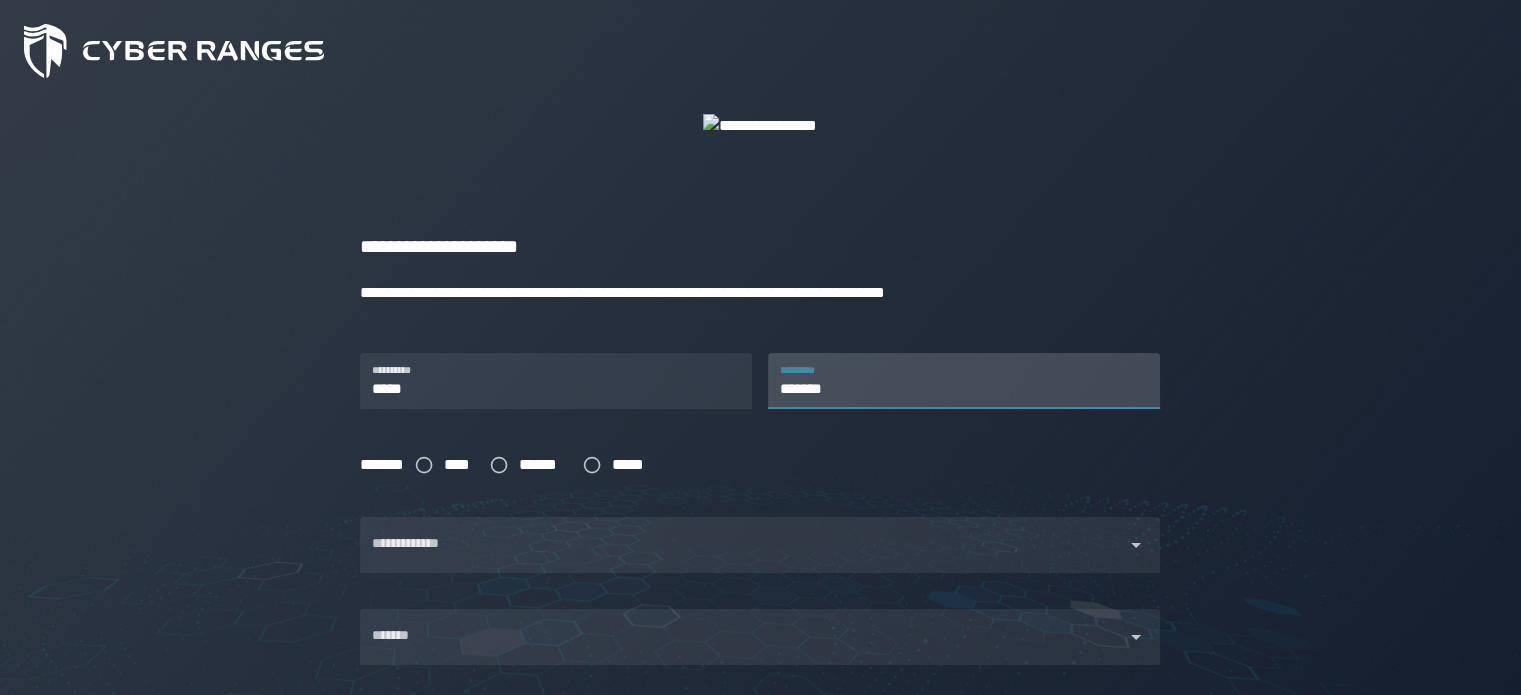 type on "*******" 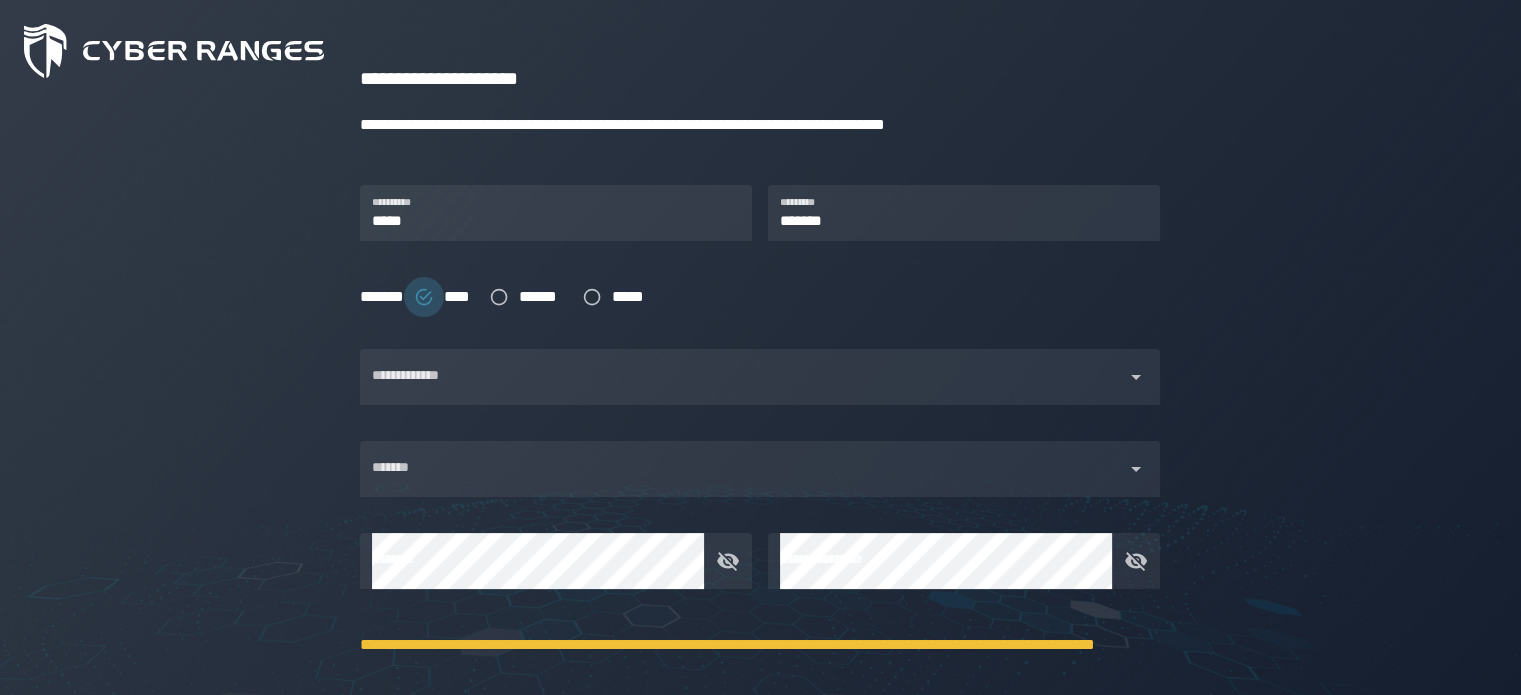 scroll, scrollTop: 284, scrollLeft: 0, axis: vertical 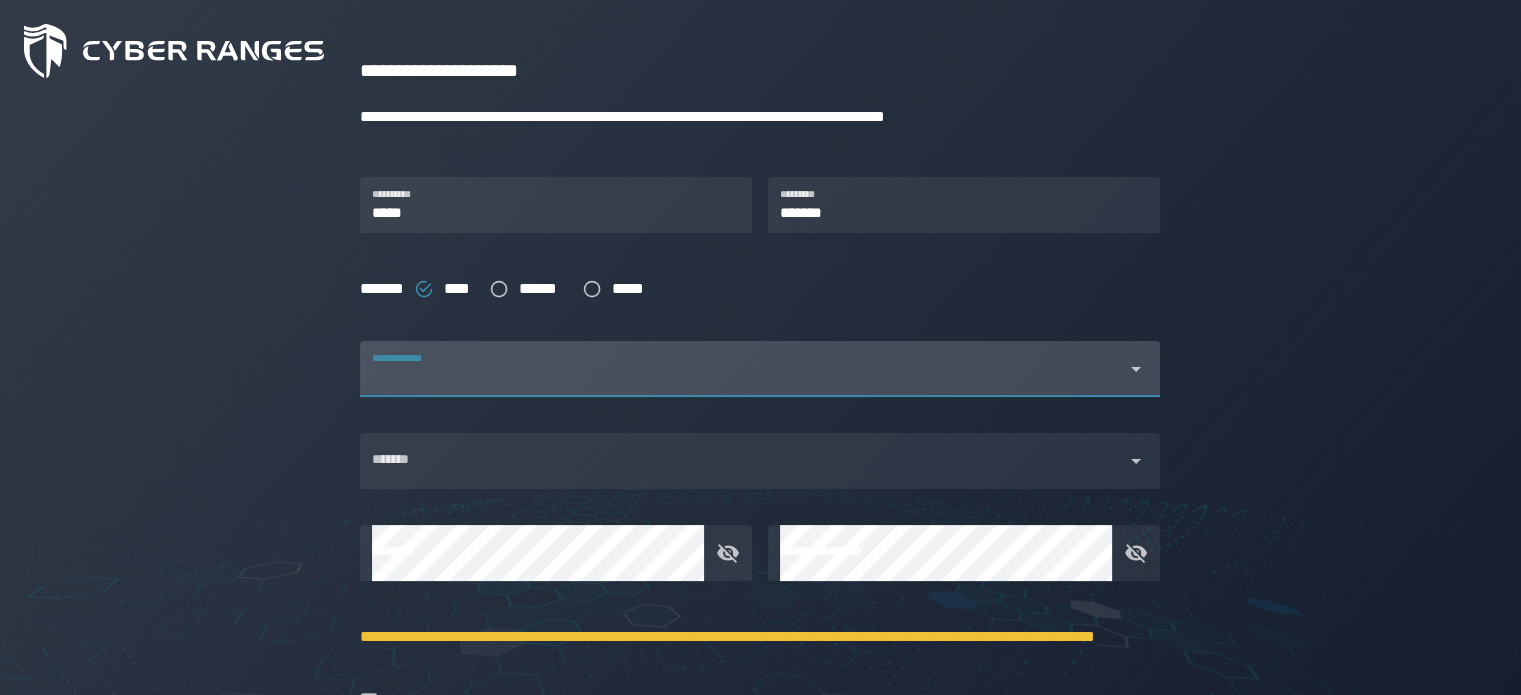 click at bounding box center (742, 381) 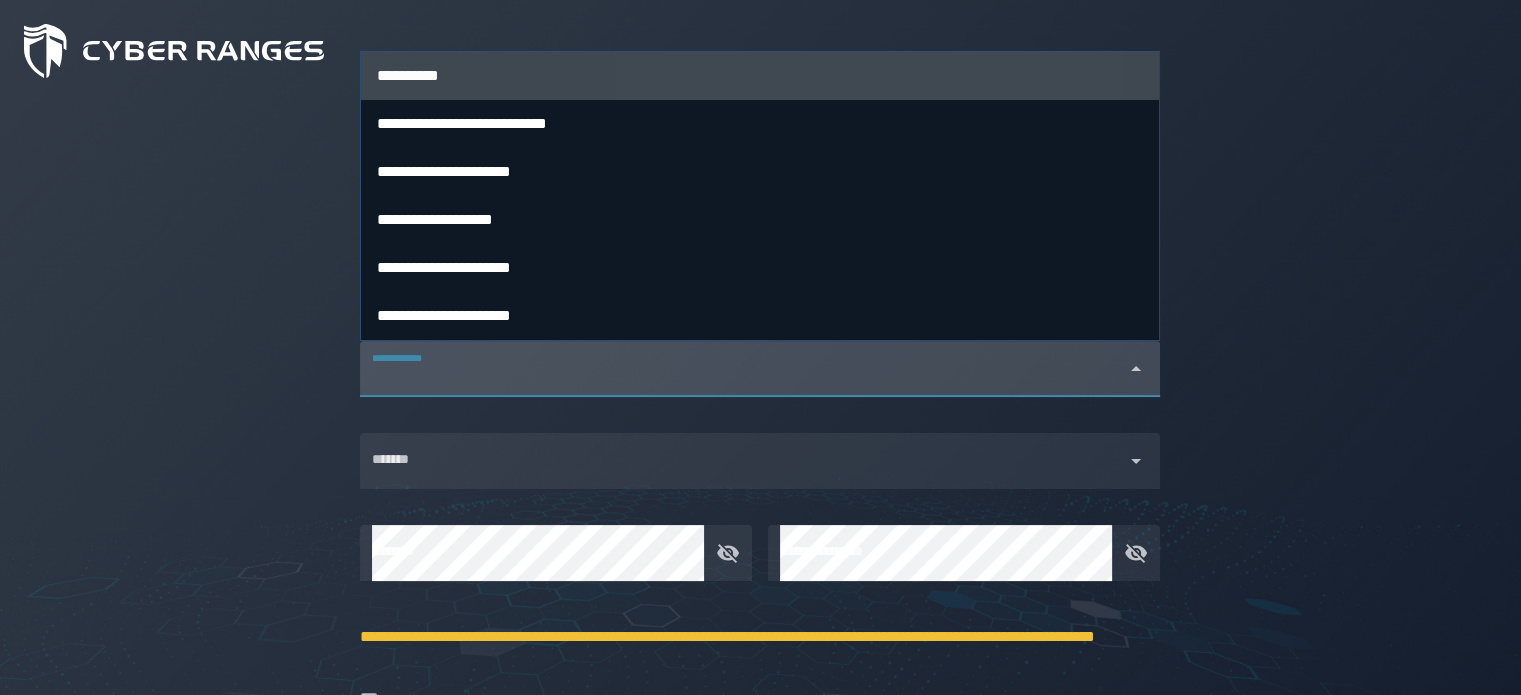 click on "**********" at bounding box center (760, 75) 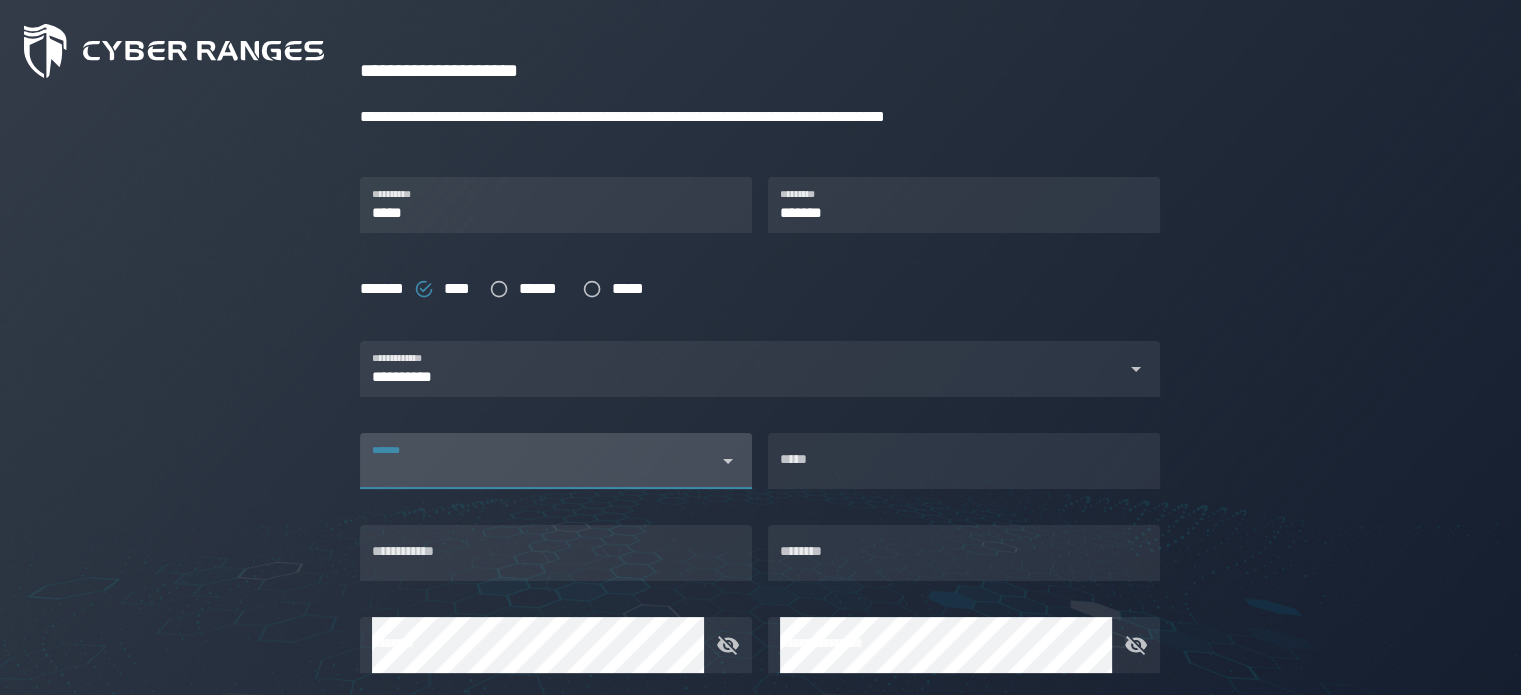 click on "*******" at bounding box center [538, 469] 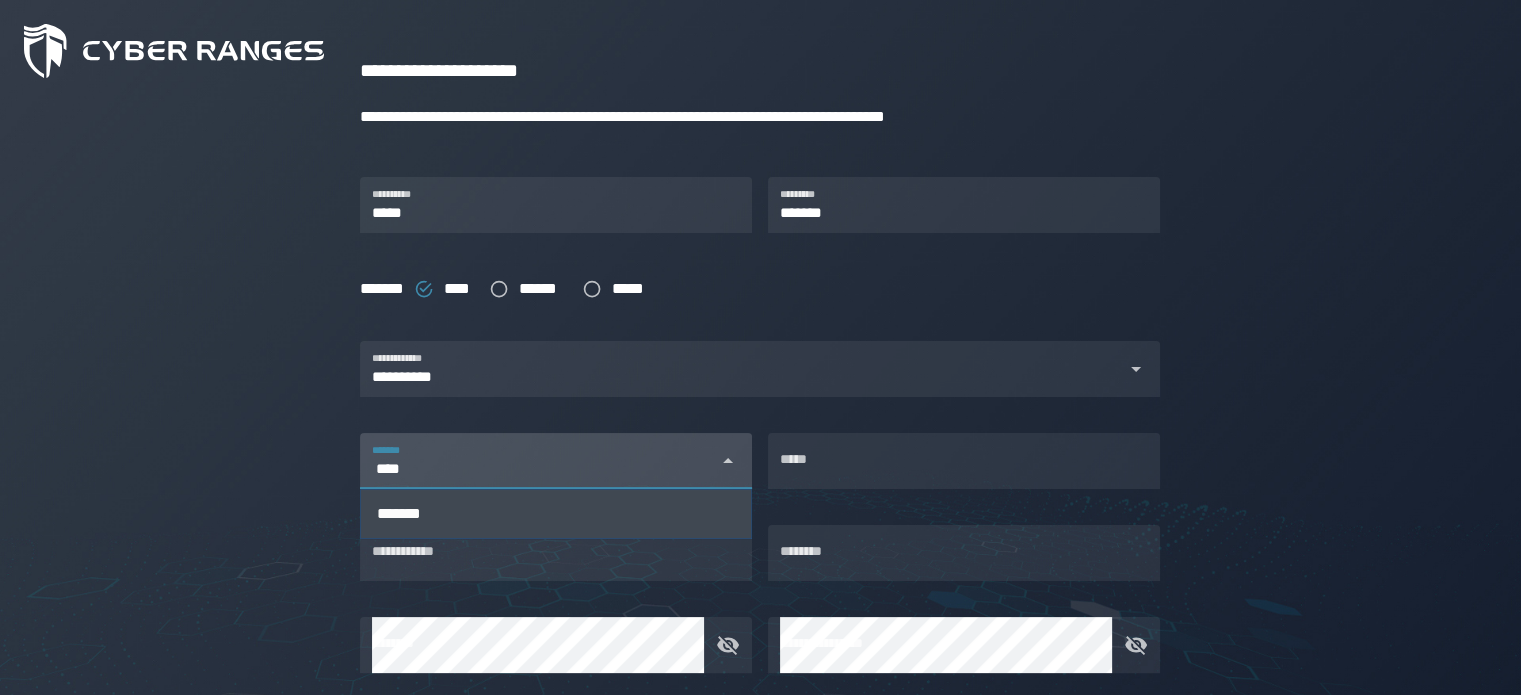 type on "****" 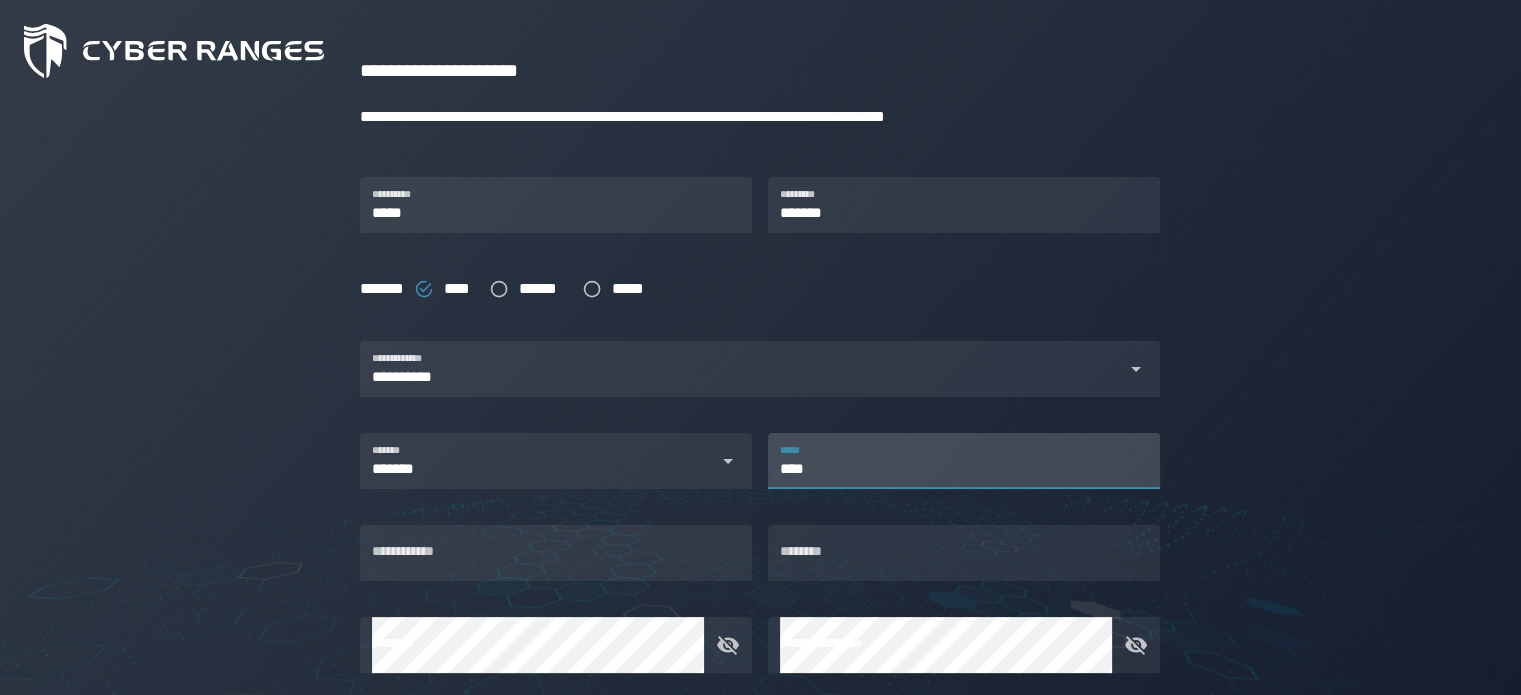 click on "****" at bounding box center [964, 461] 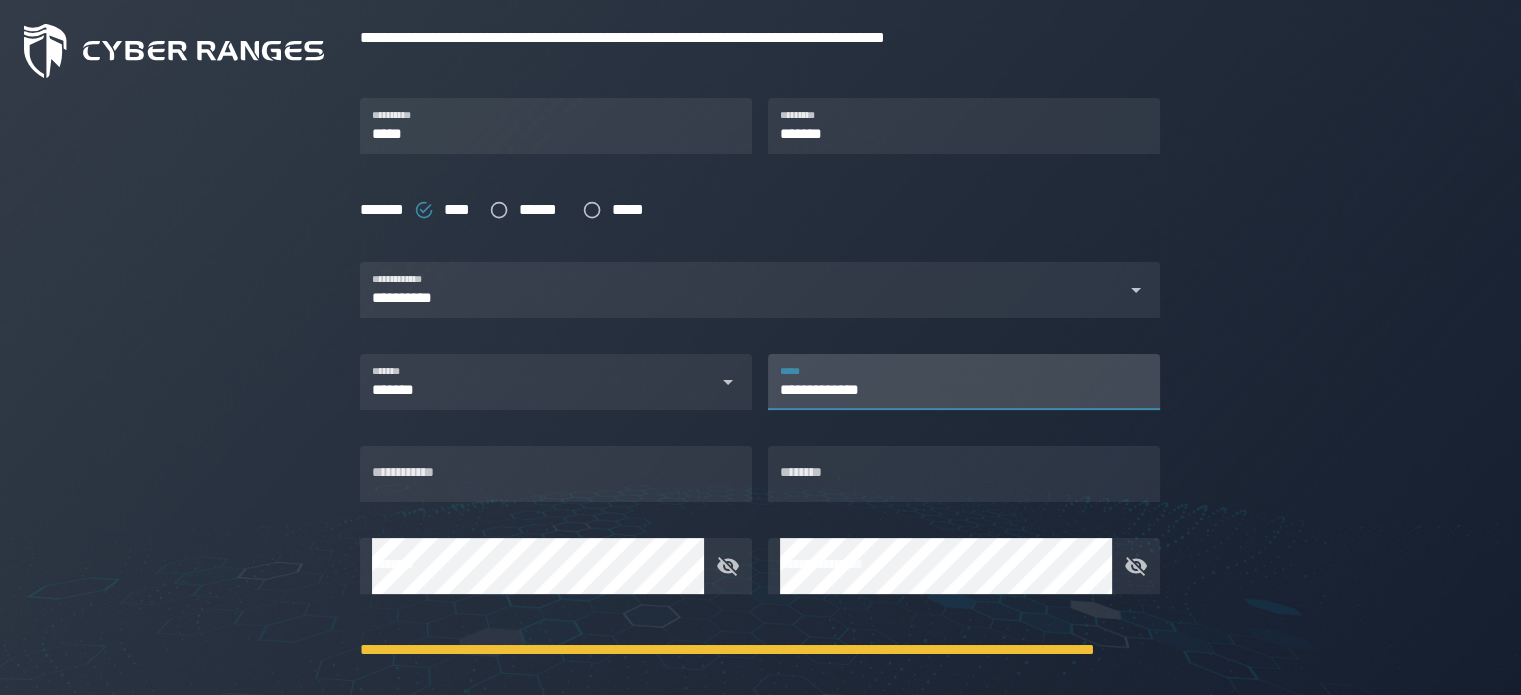 scroll, scrollTop: 364, scrollLeft: 0, axis: vertical 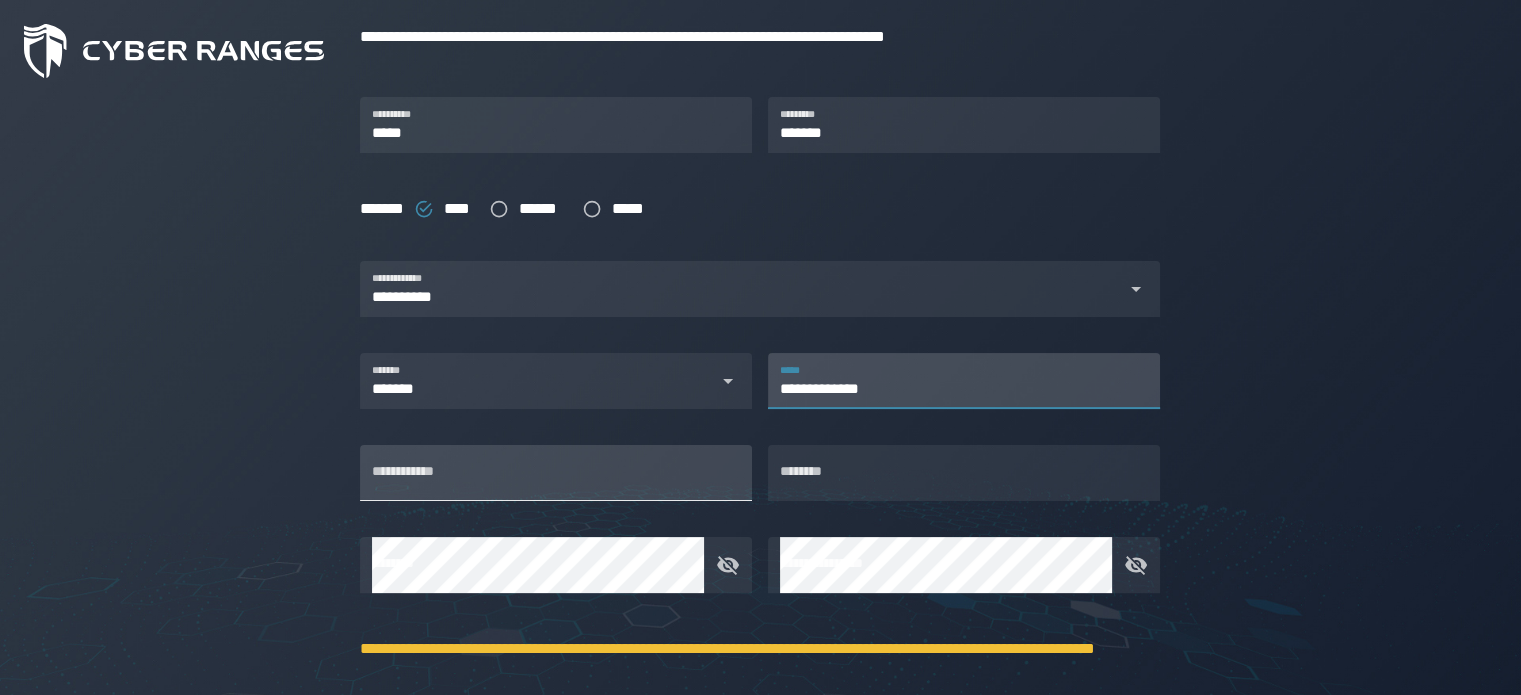 type on "**********" 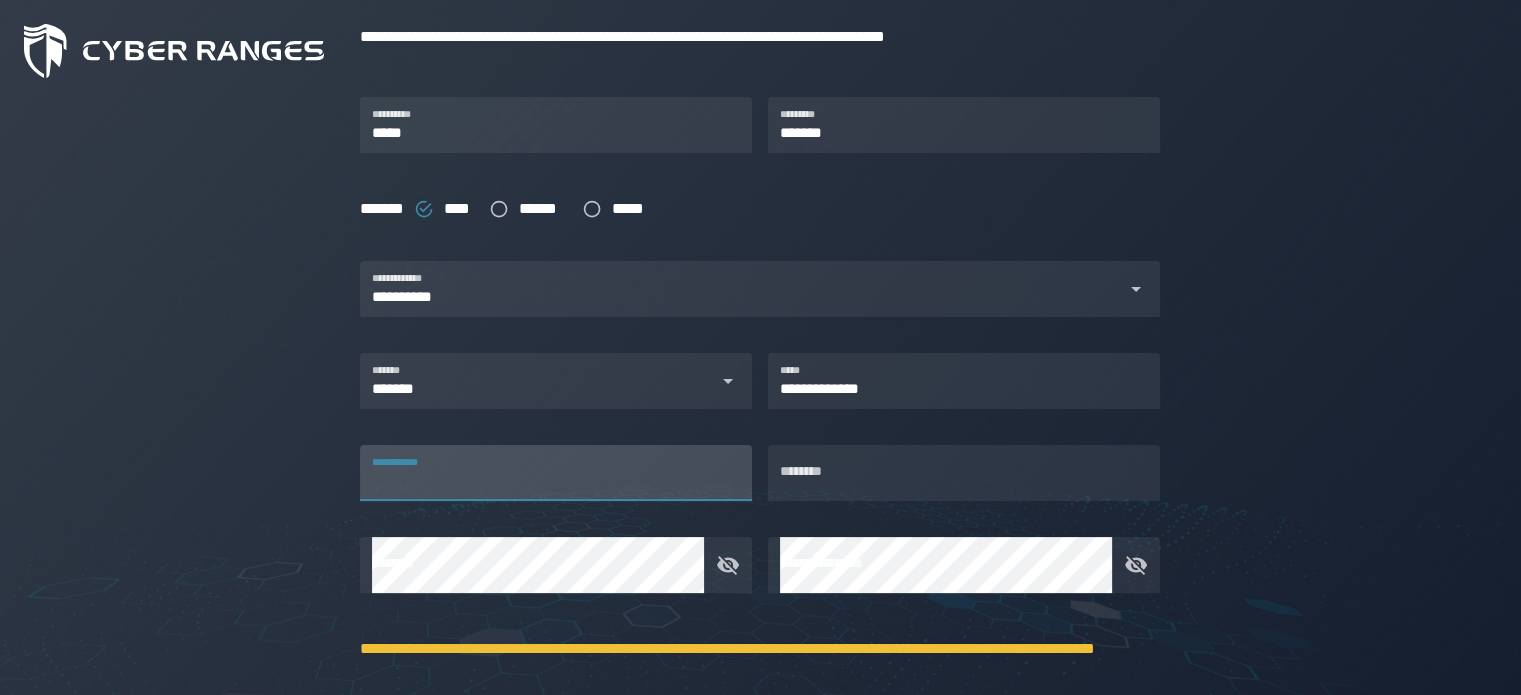 click on "**********" at bounding box center [556, 473] 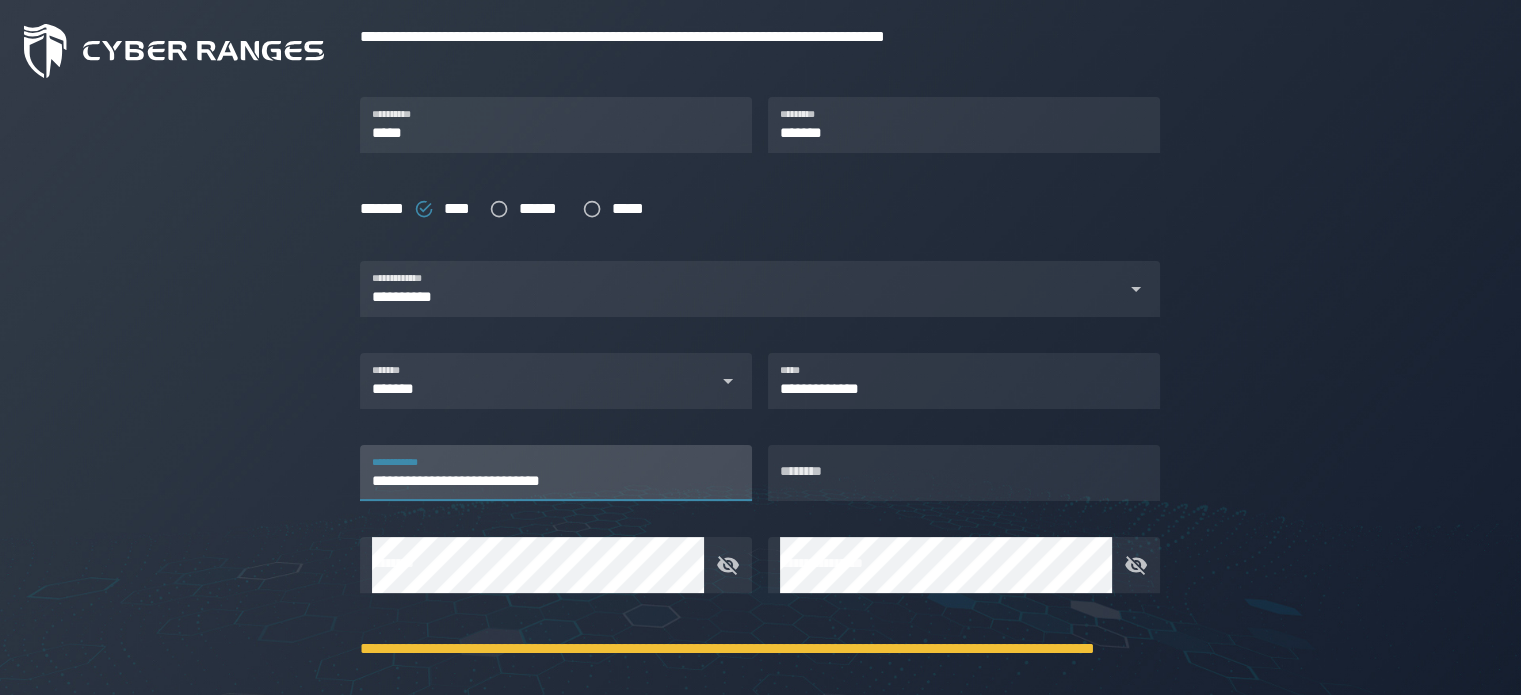 type on "**********" 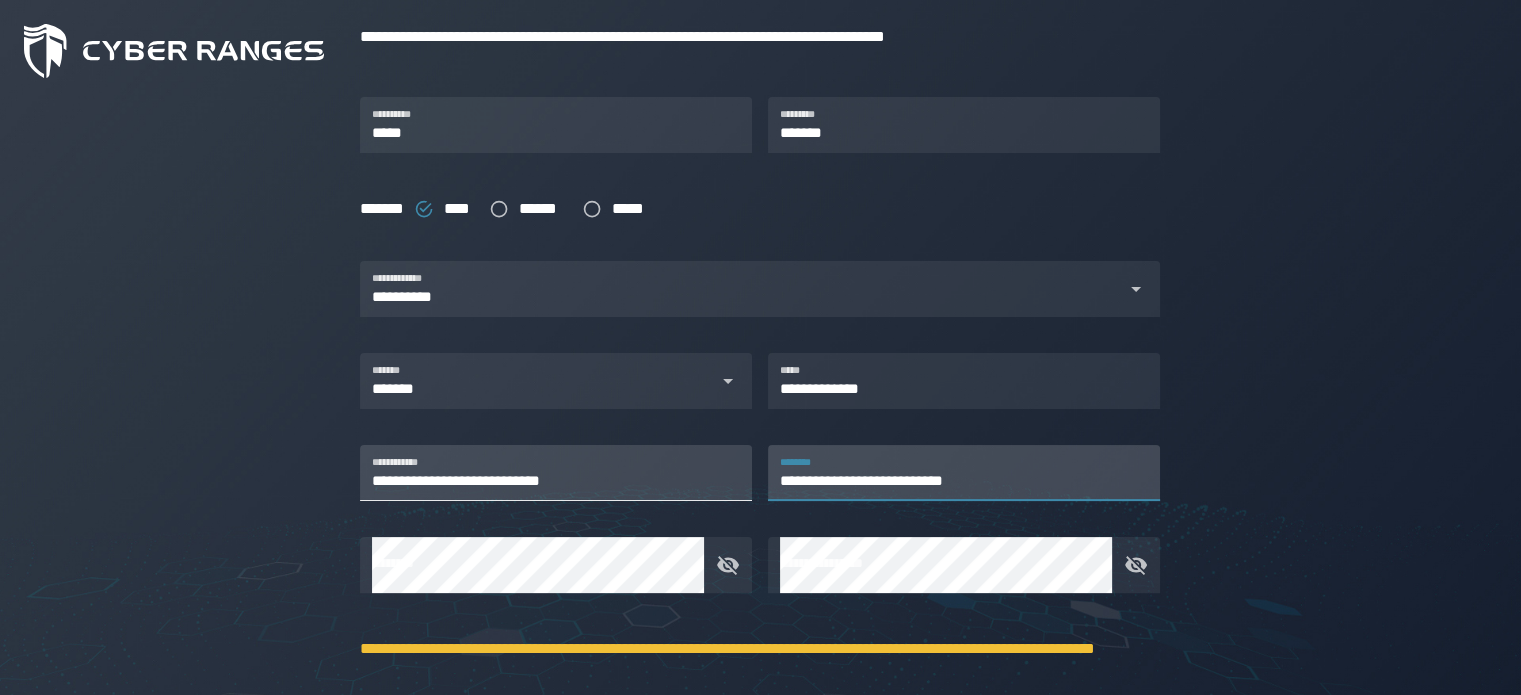 type on "**********" 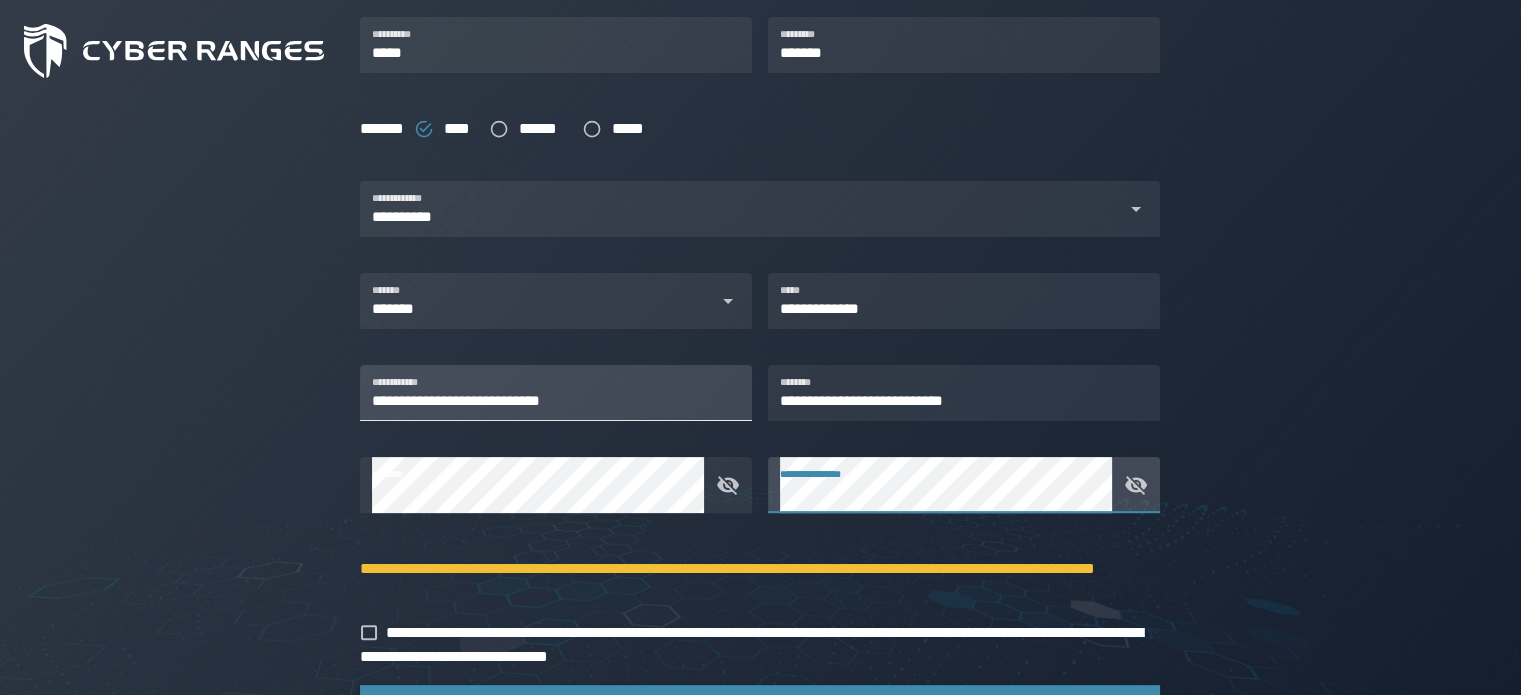 scroll, scrollTop: 533, scrollLeft: 0, axis: vertical 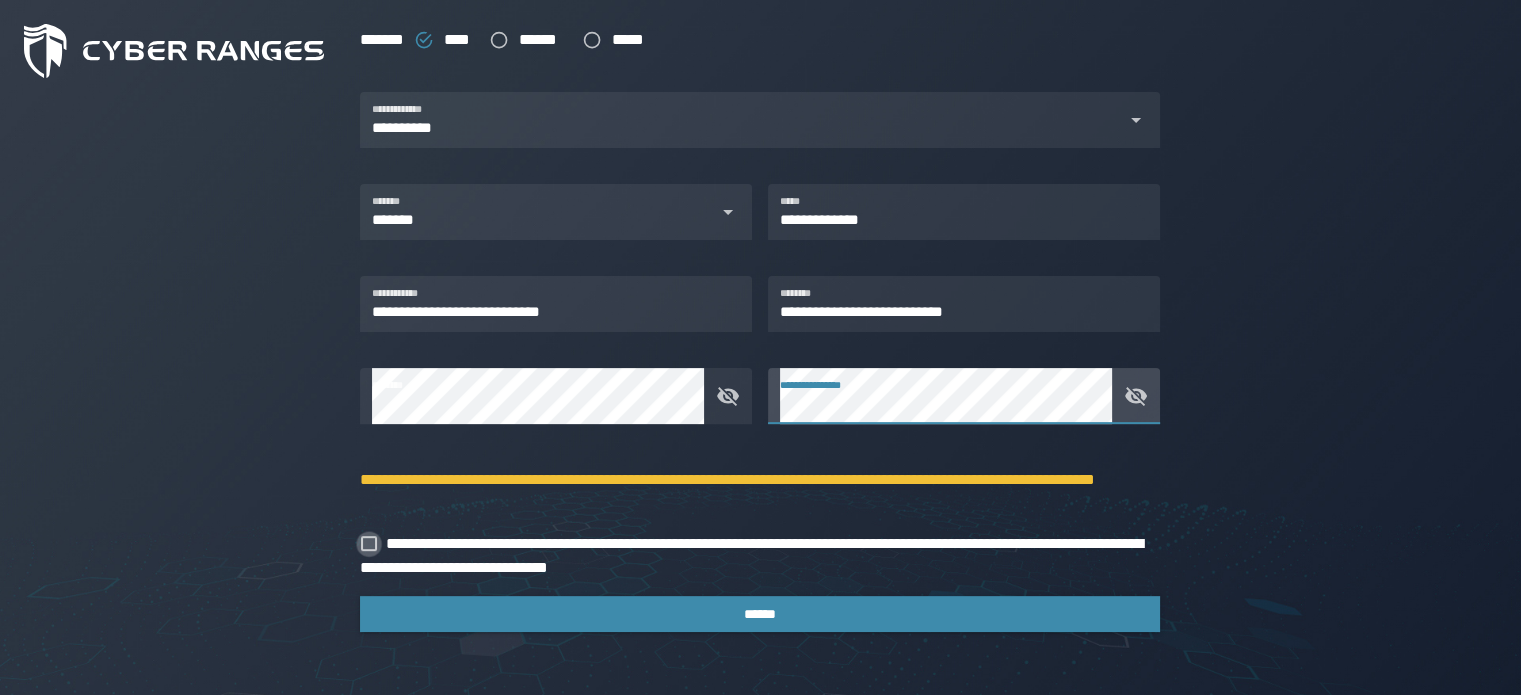 click 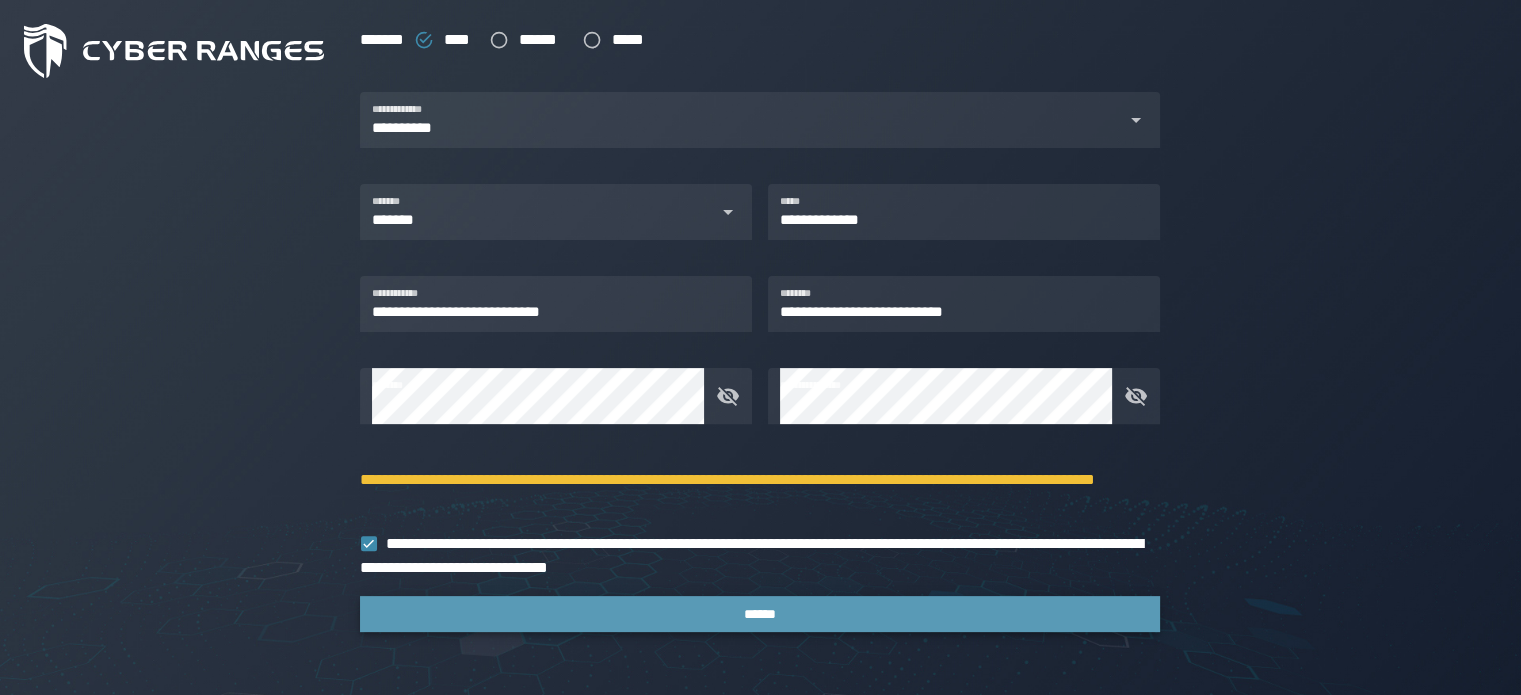 click on "******" at bounding box center (760, 614) 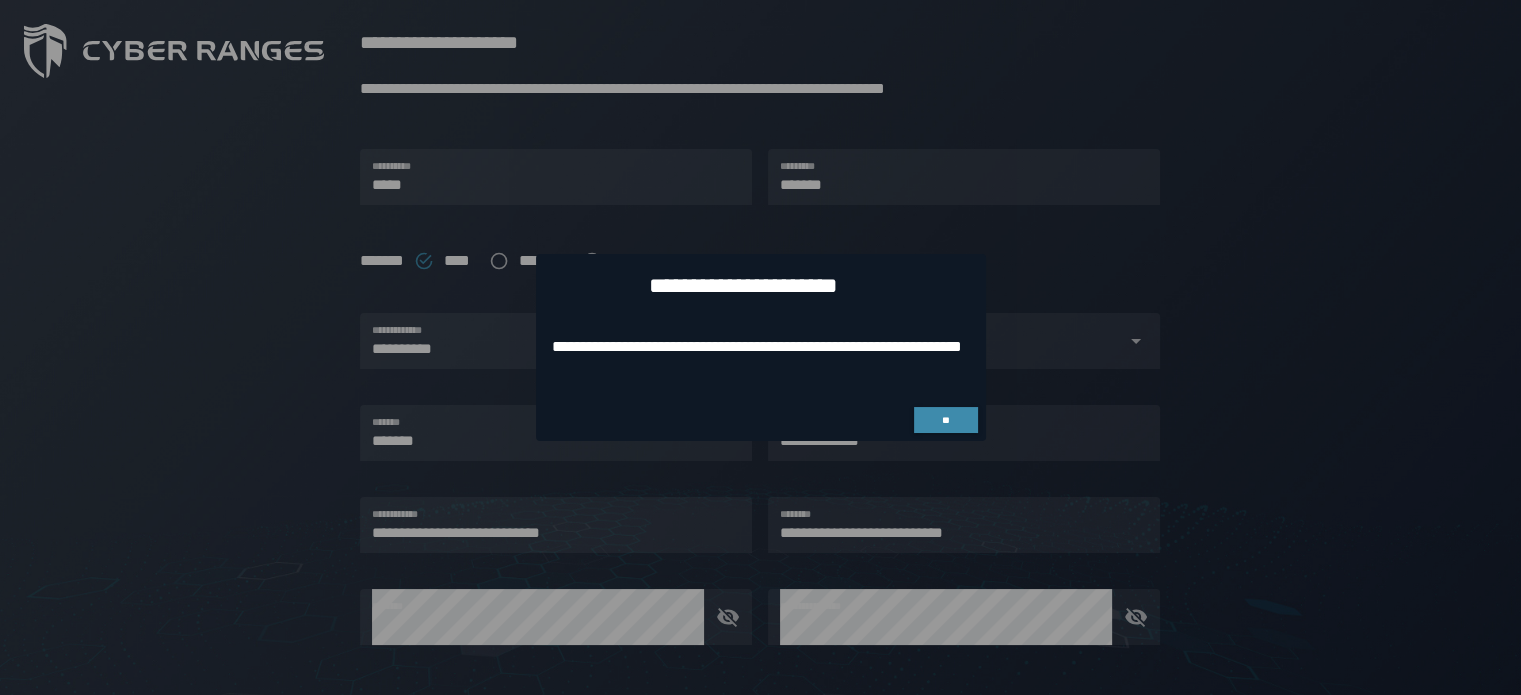 scroll, scrollTop: 0, scrollLeft: 0, axis: both 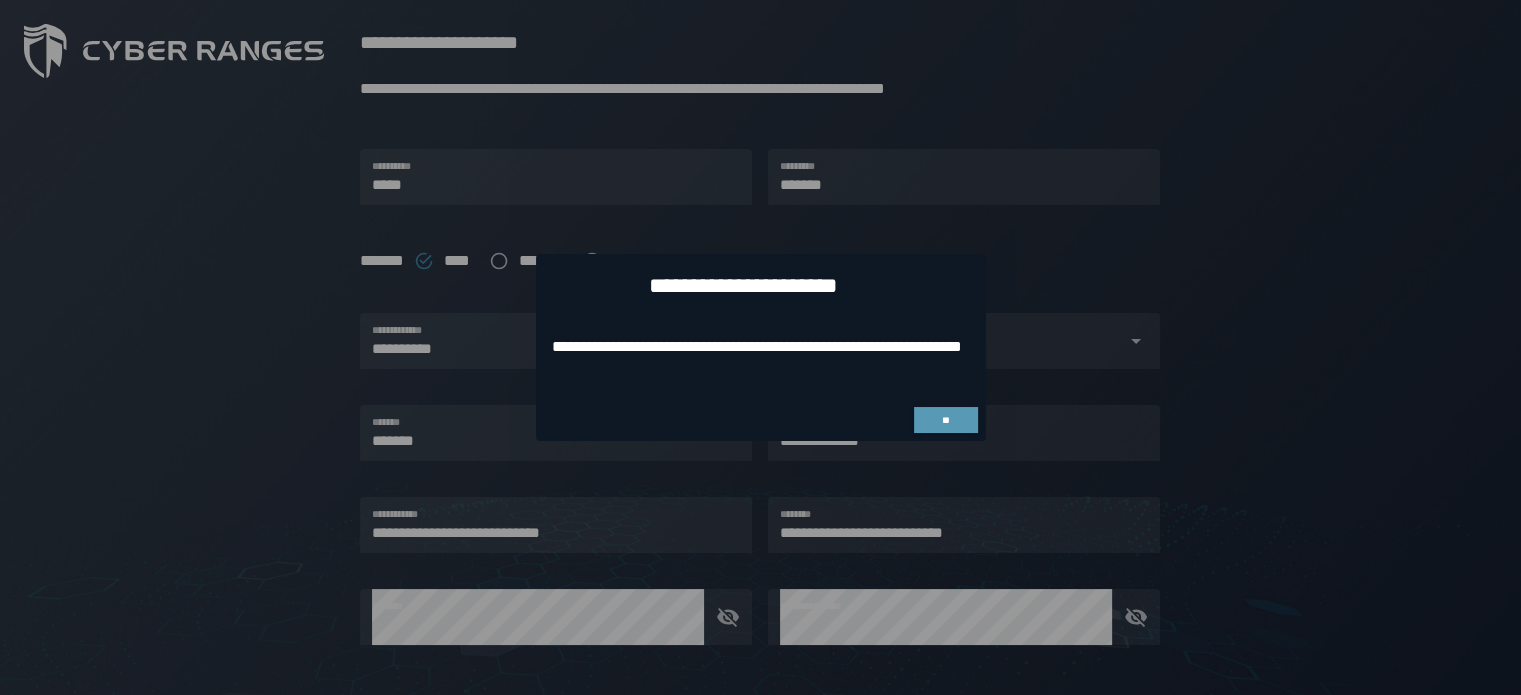 click on "**" at bounding box center (945, 420) 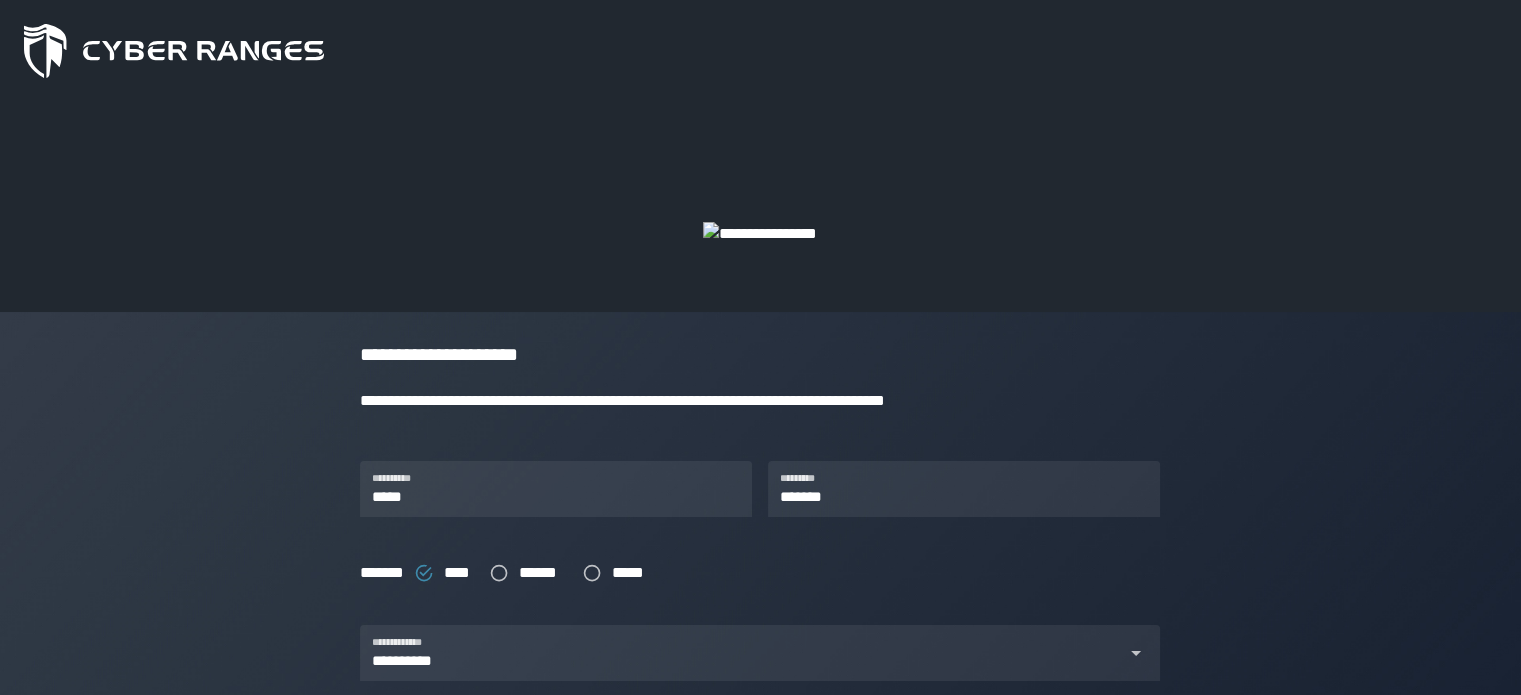 scroll, scrollTop: 533, scrollLeft: 0, axis: vertical 